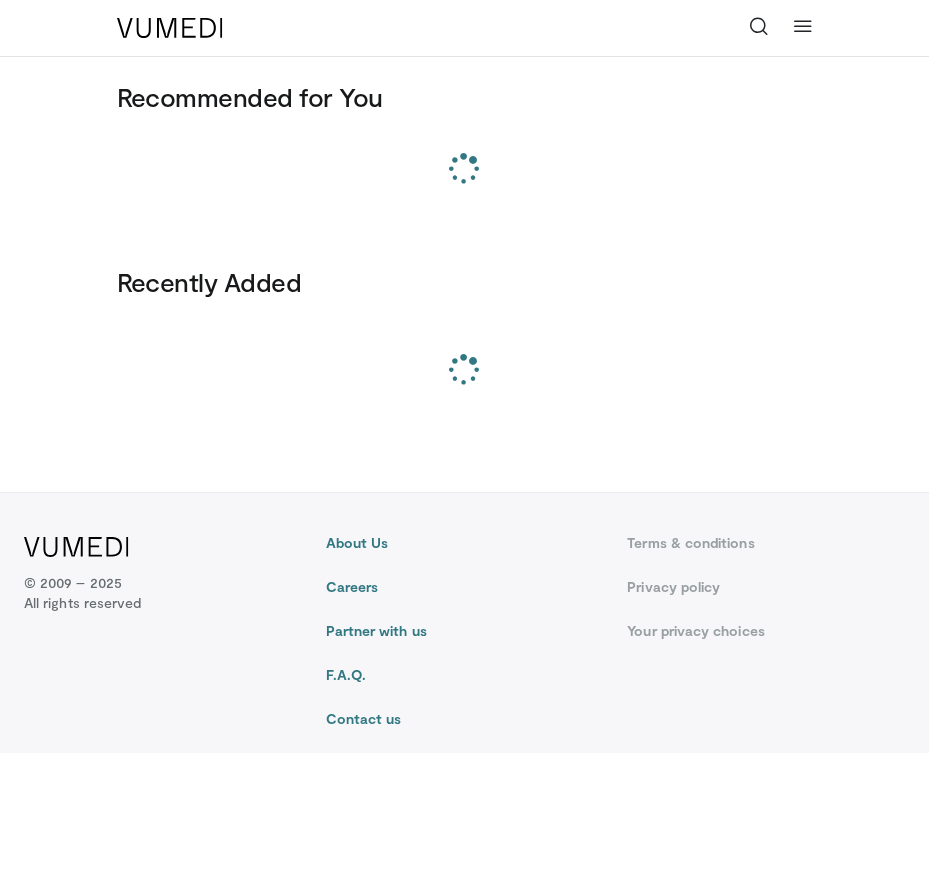 scroll, scrollTop: 0, scrollLeft: 0, axis: both 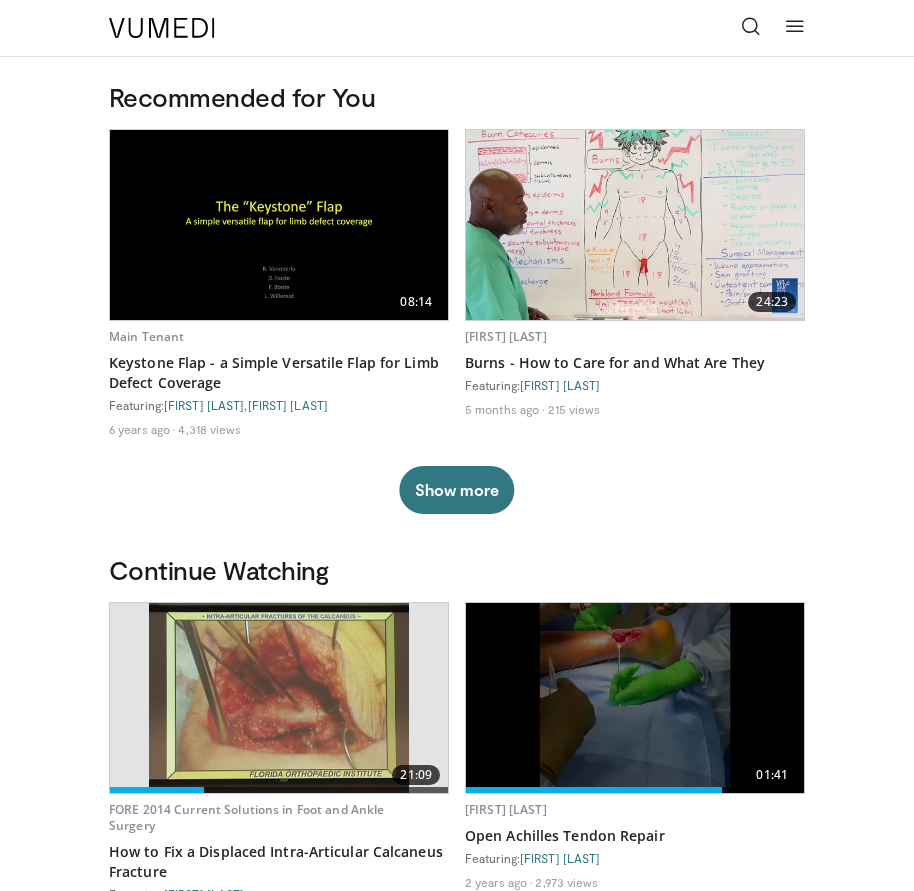 click at bounding box center [751, 26] 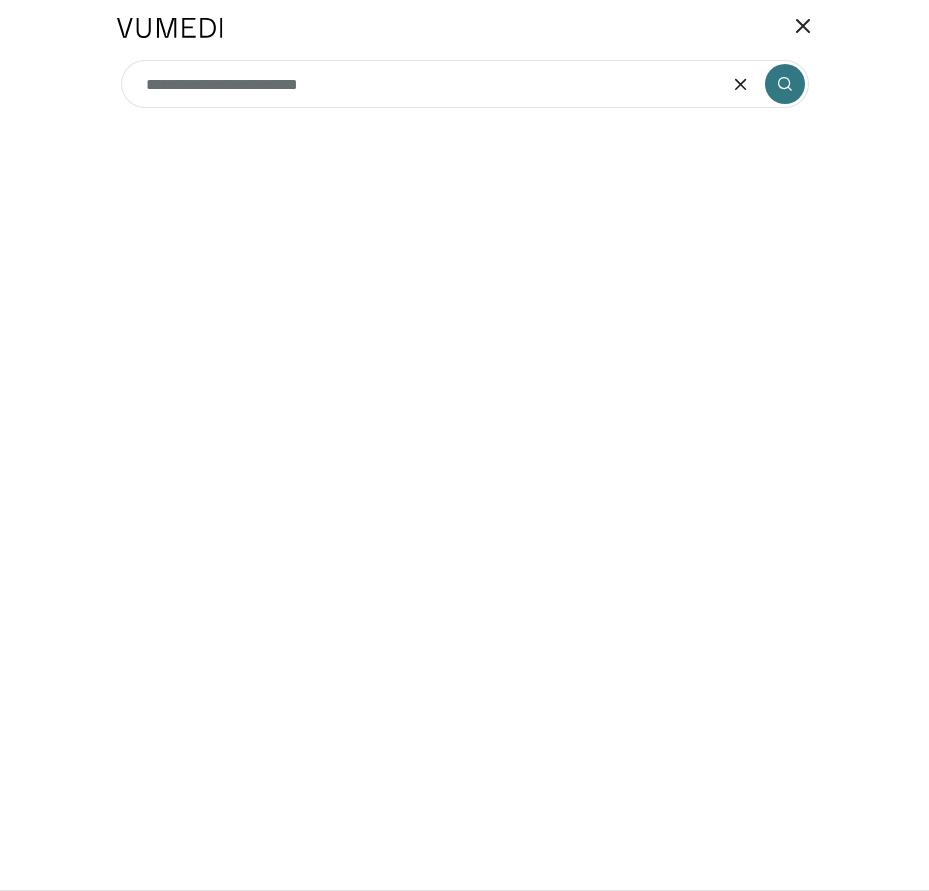type on "**********" 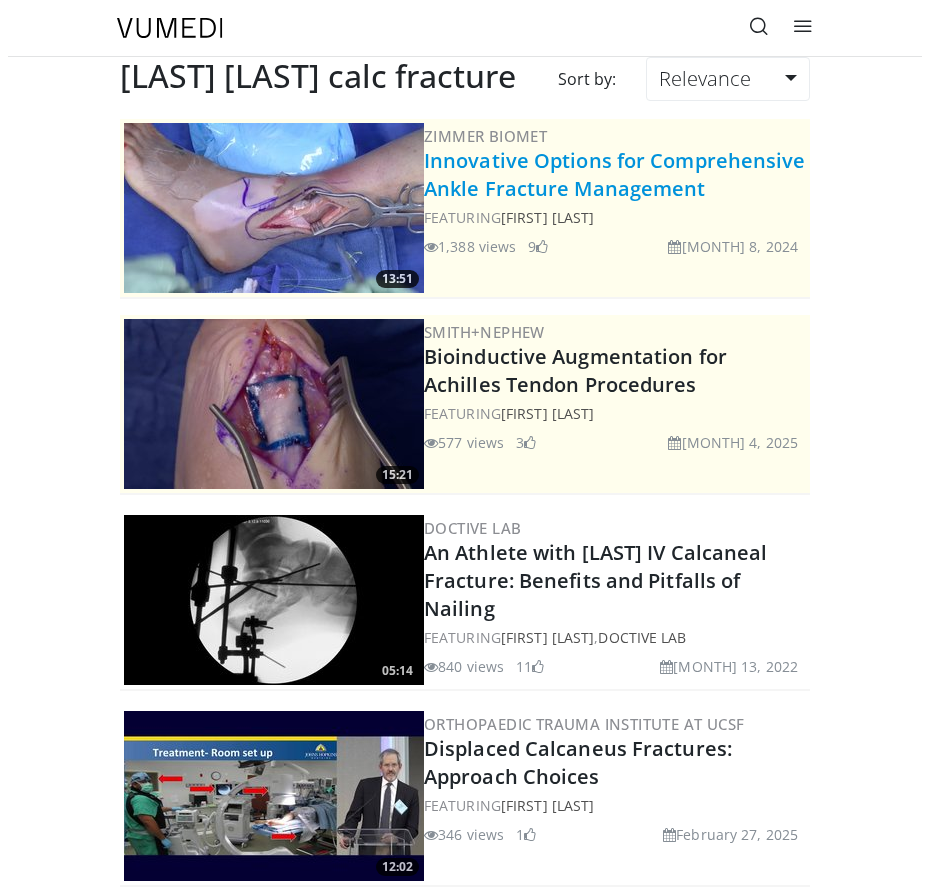 scroll, scrollTop: 0, scrollLeft: 0, axis: both 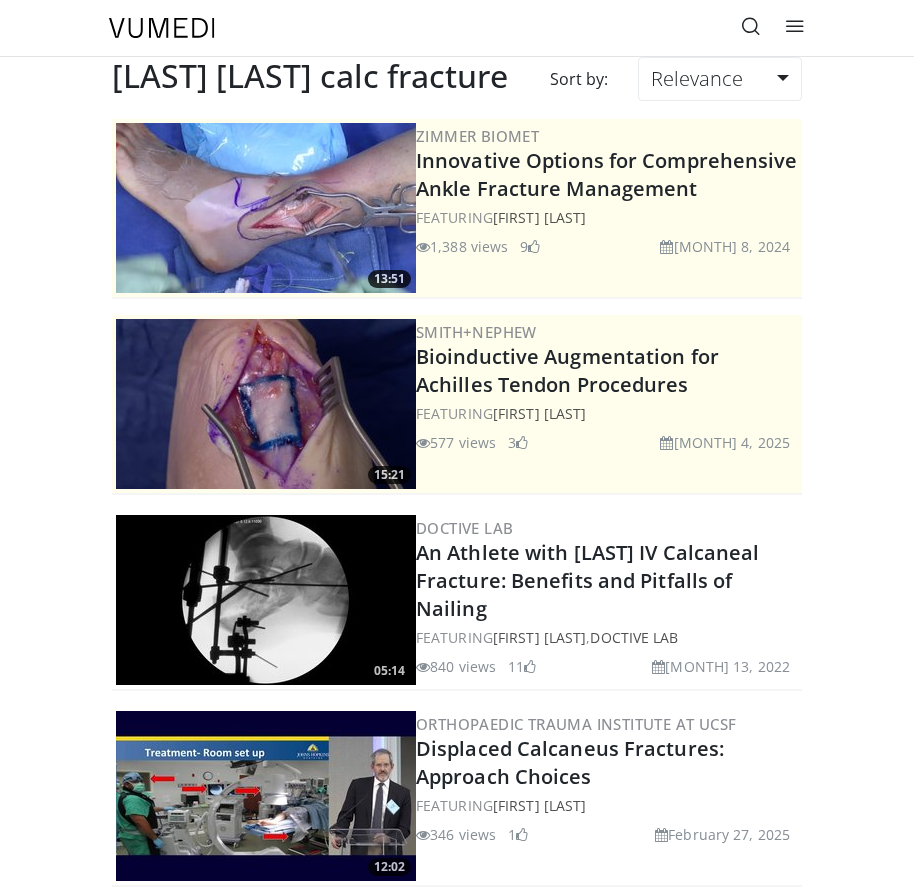 click on "[LAST] [LAST] calc fracture" at bounding box center (310, 76) 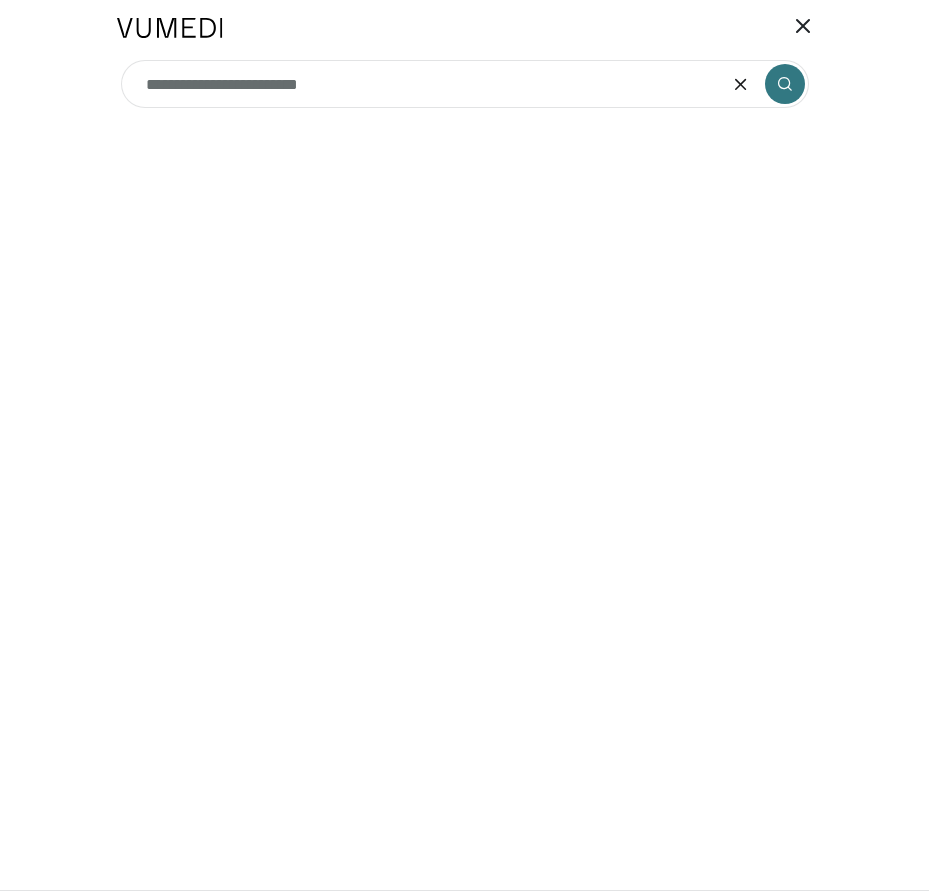 drag, startPoint x: 262, startPoint y: 82, endPoint x: 403, endPoint y: 73, distance: 141.28694 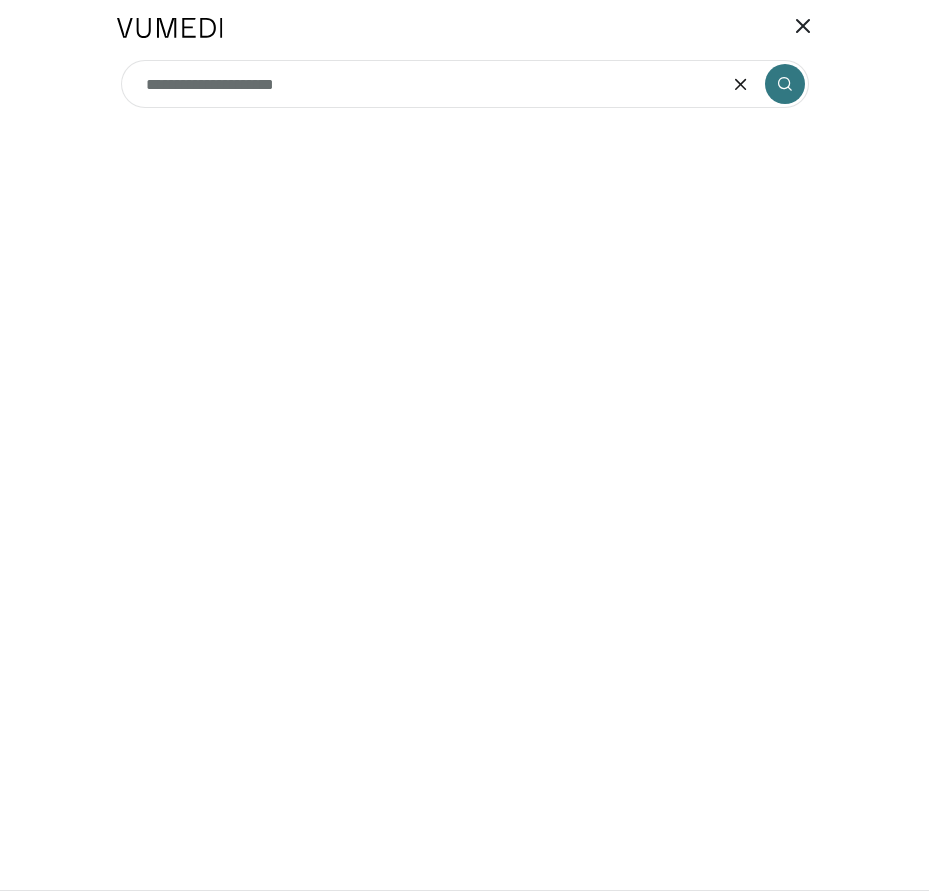 type on "**********" 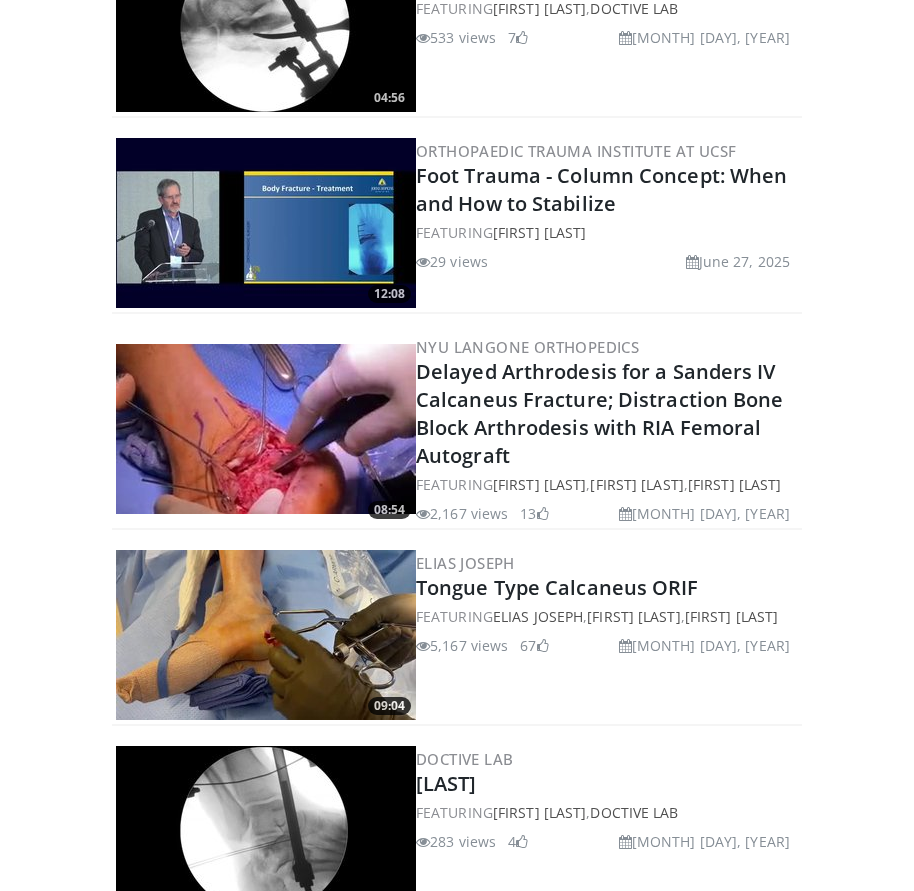 scroll, scrollTop: 1000, scrollLeft: 0, axis: vertical 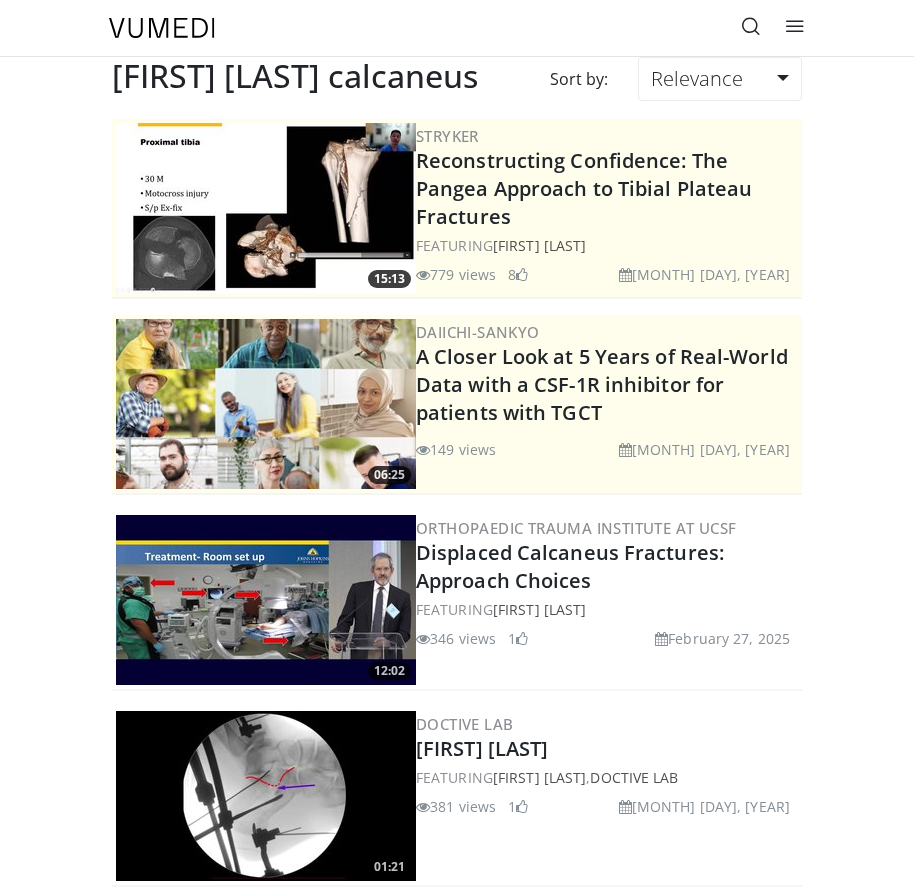 click on "[FIRST] [LAST] calcaneus" at bounding box center (295, 76) 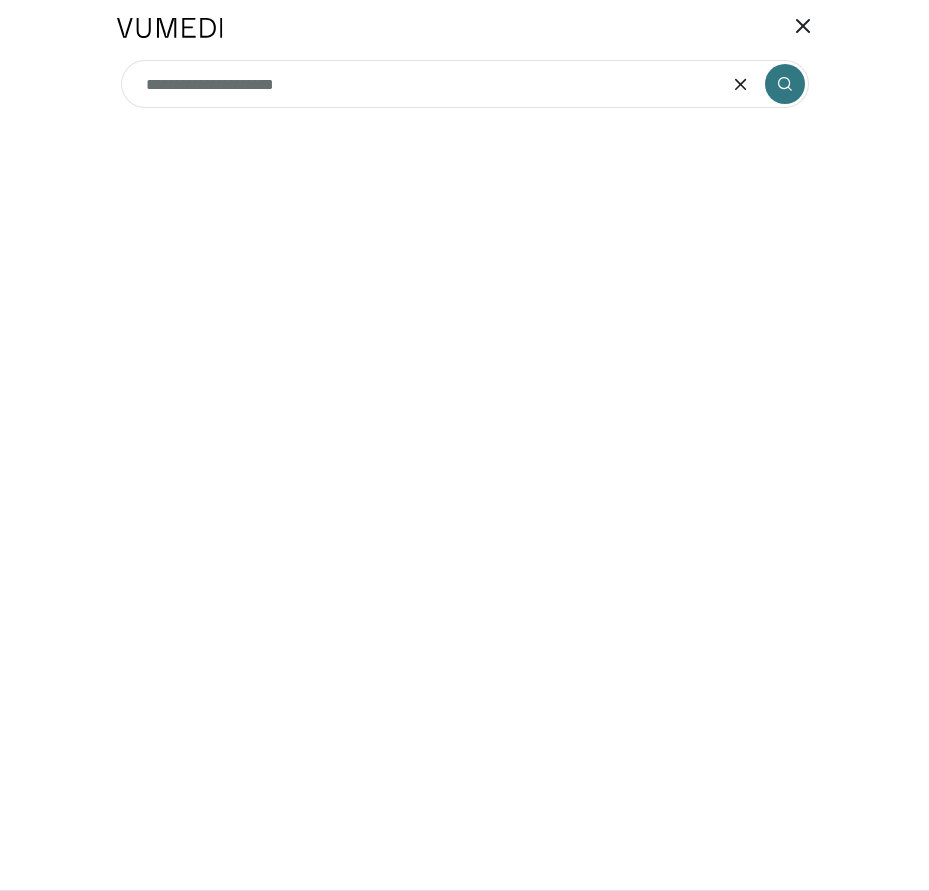 drag, startPoint x: 231, startPoint y: 86, endPoint x: 374, endPoint y: 85, distance: 143.0035 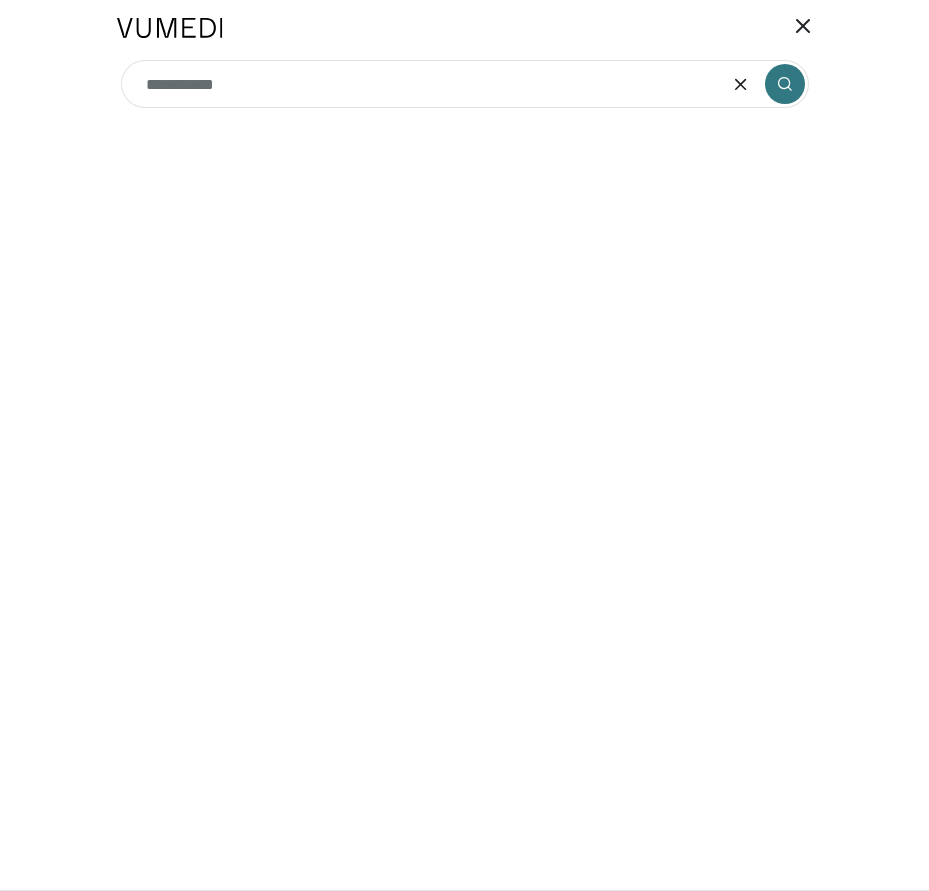 type on "**********" 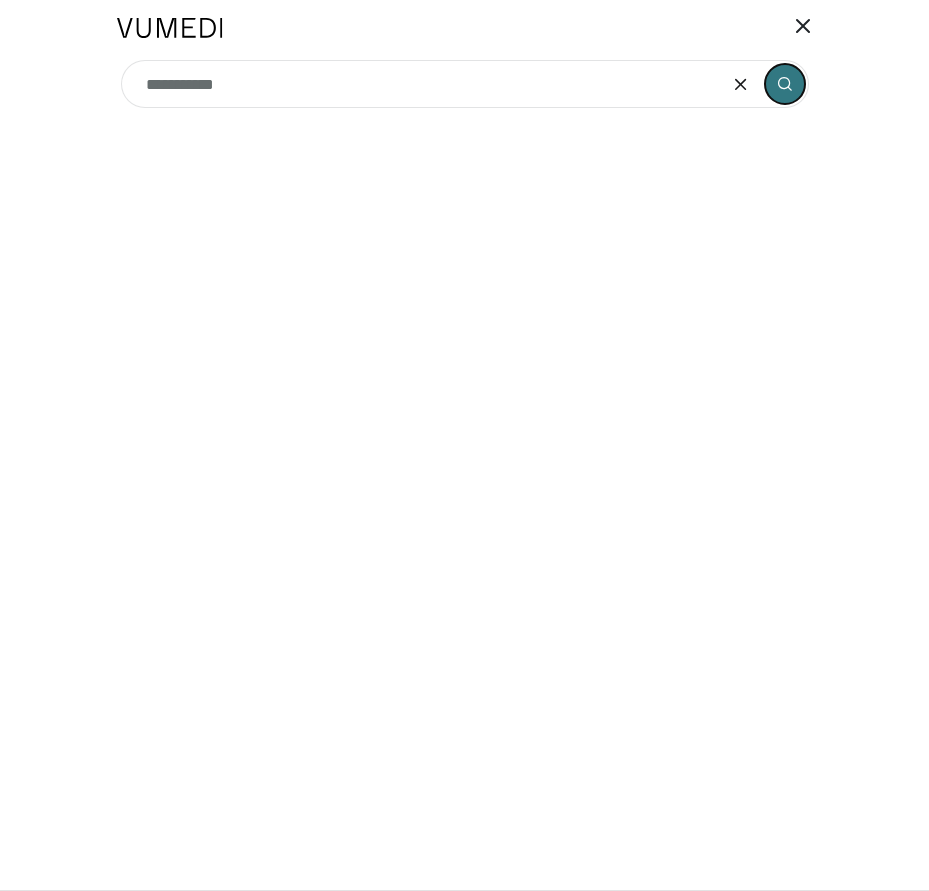 click at bounding box center [785, 84] 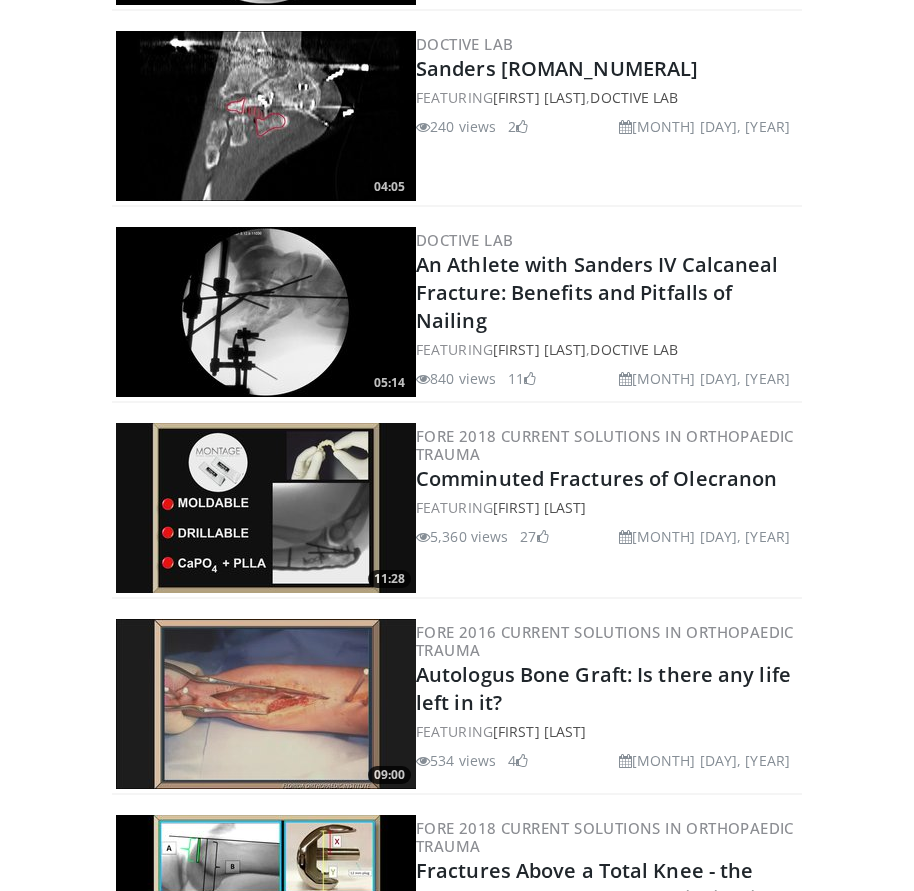 scroll, scrollTop: 1300, scrollLeft: 0, axis: vertical 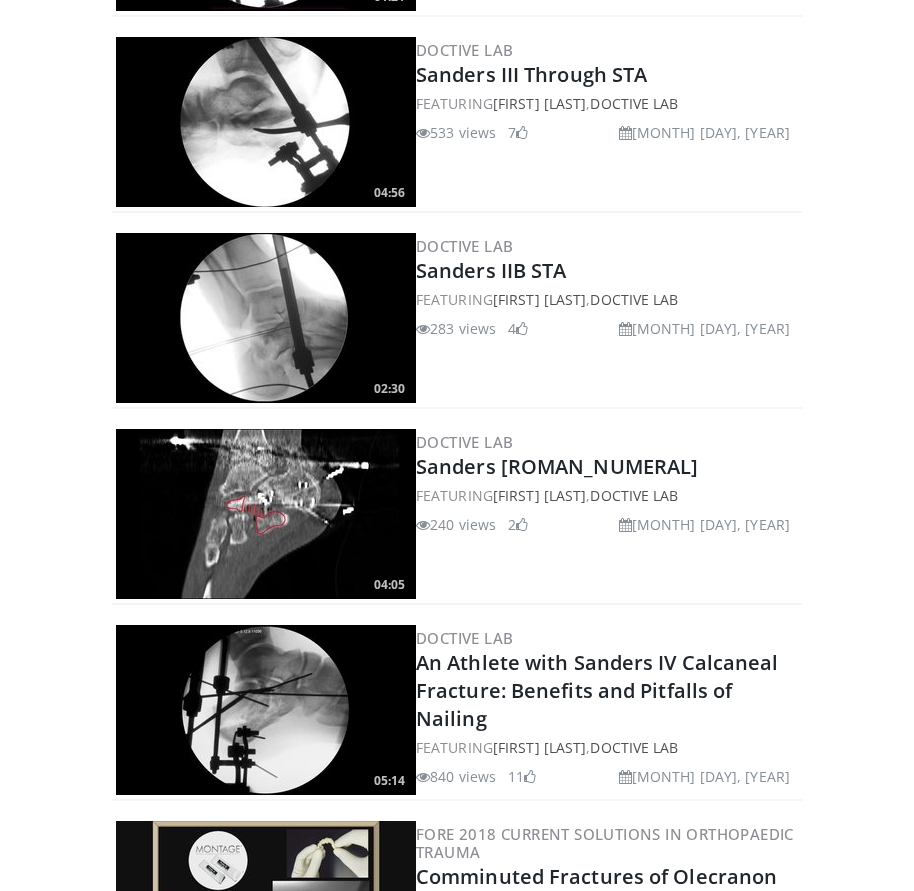 click at bounding box center (266, 318) 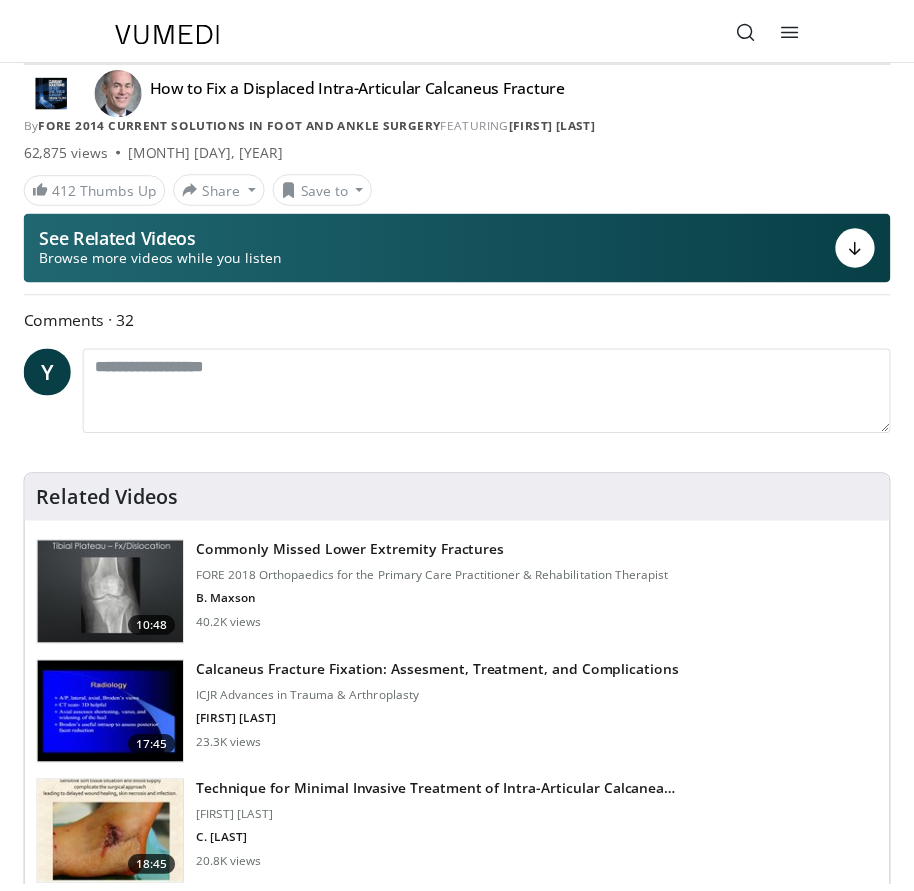 scroll, scrollTop: 0, scrollLeft: 0, axis: both 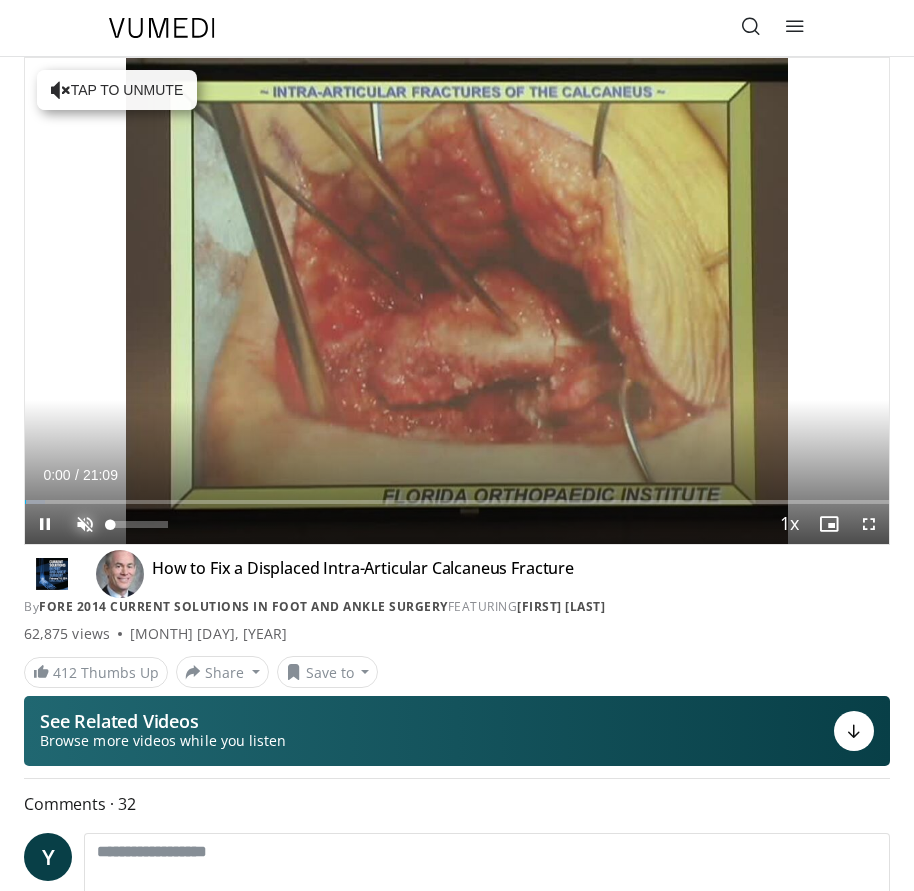 click at bounding box center [85, 524] 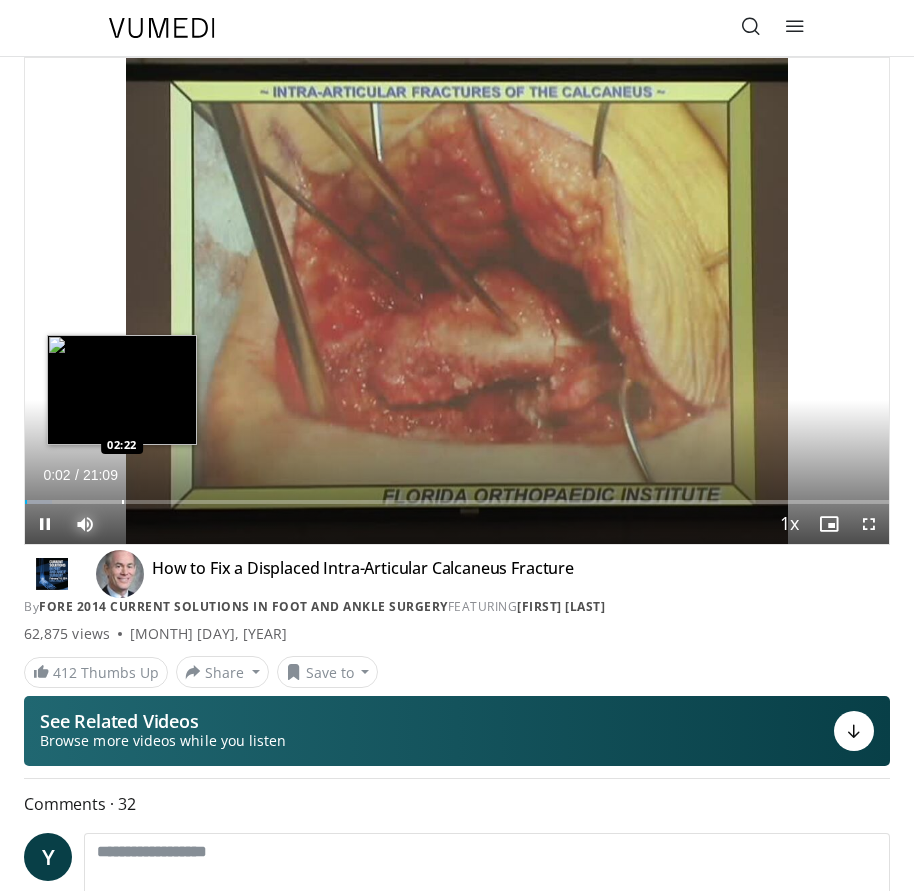click on "Loaded :  3.14% 00:02 02:22" at bounding box center (457, 494) 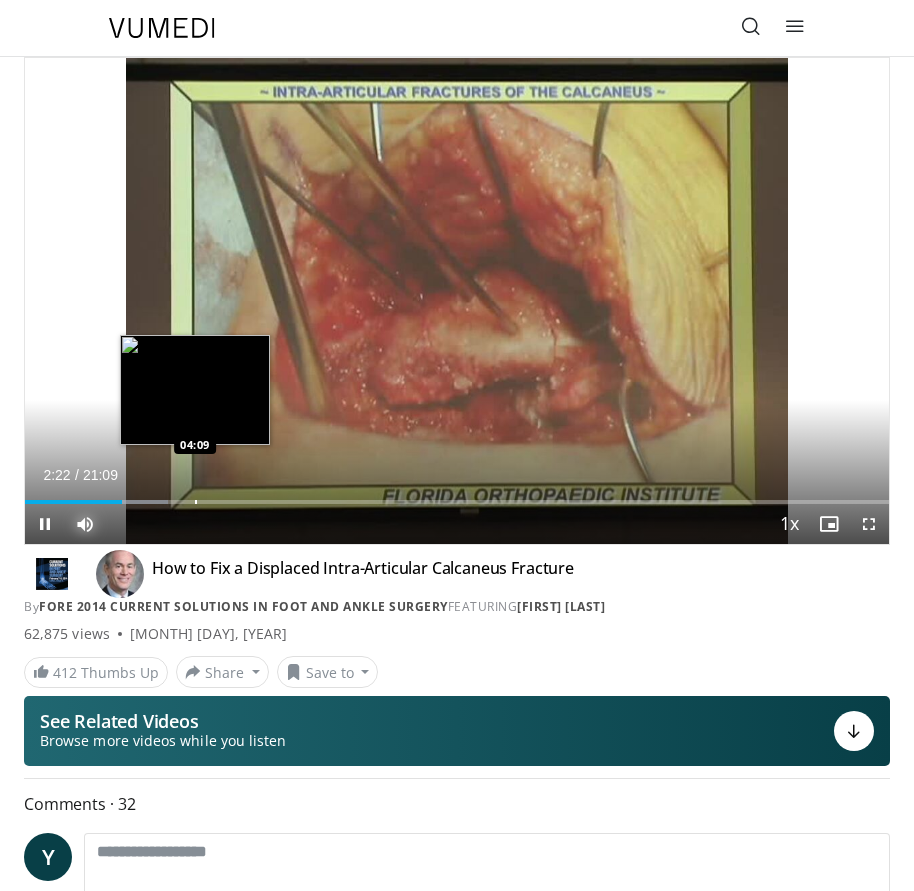 click on "Loaded :  16.51% 02:22 04:09" at bounding box center [457, 494] 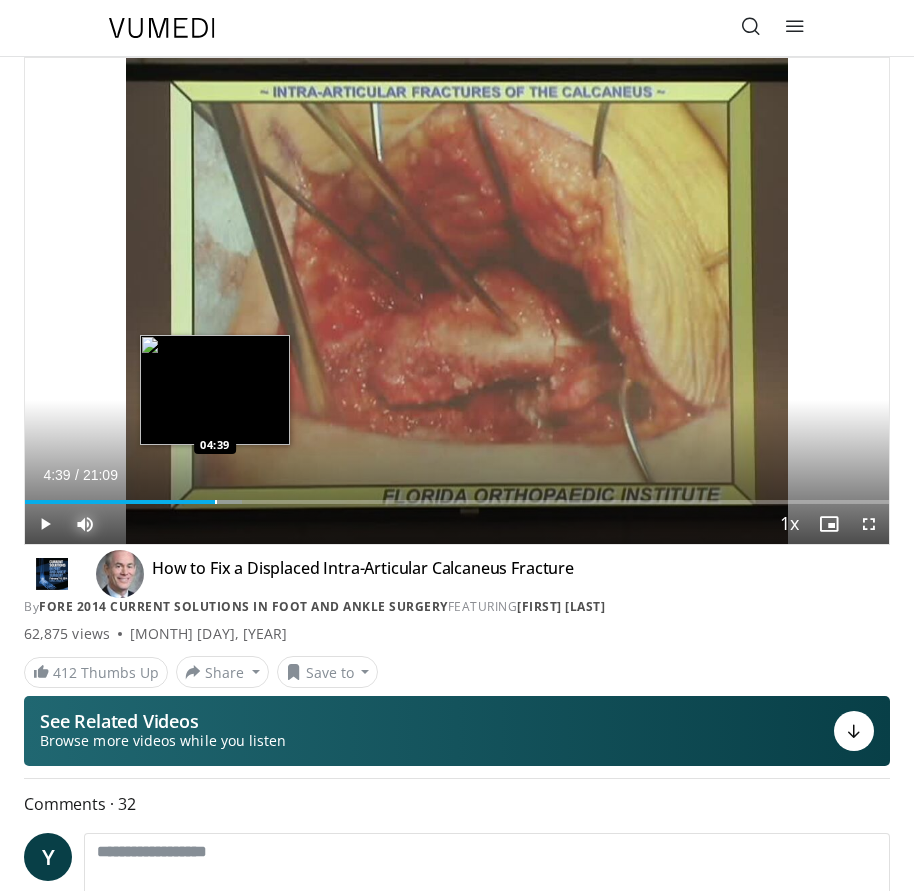 click on "Loaded :  25.16% 04:39 04:39" at bounding box center (457, 494) 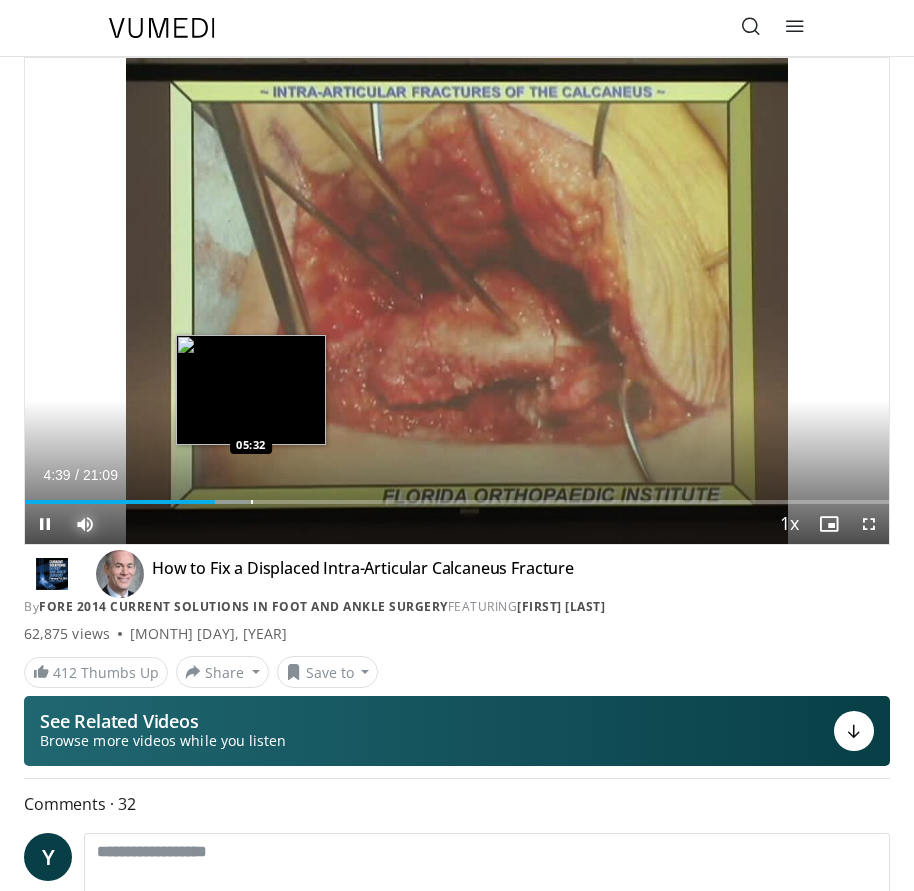 click on "Loaded :  25.95% 04:39 05:32" at bounding box center (457, 494) 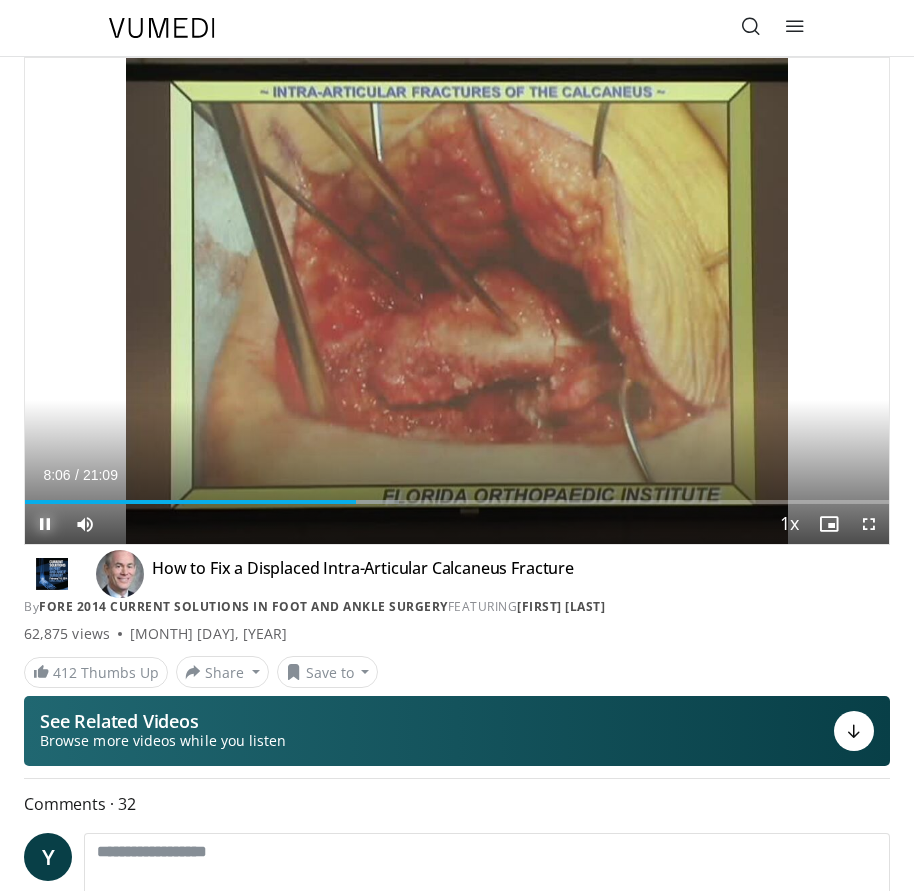 drag, startPoint x: 51, startPoint y: 522, endPoint x: 36, endPoint y: 543, distance: 25.806976 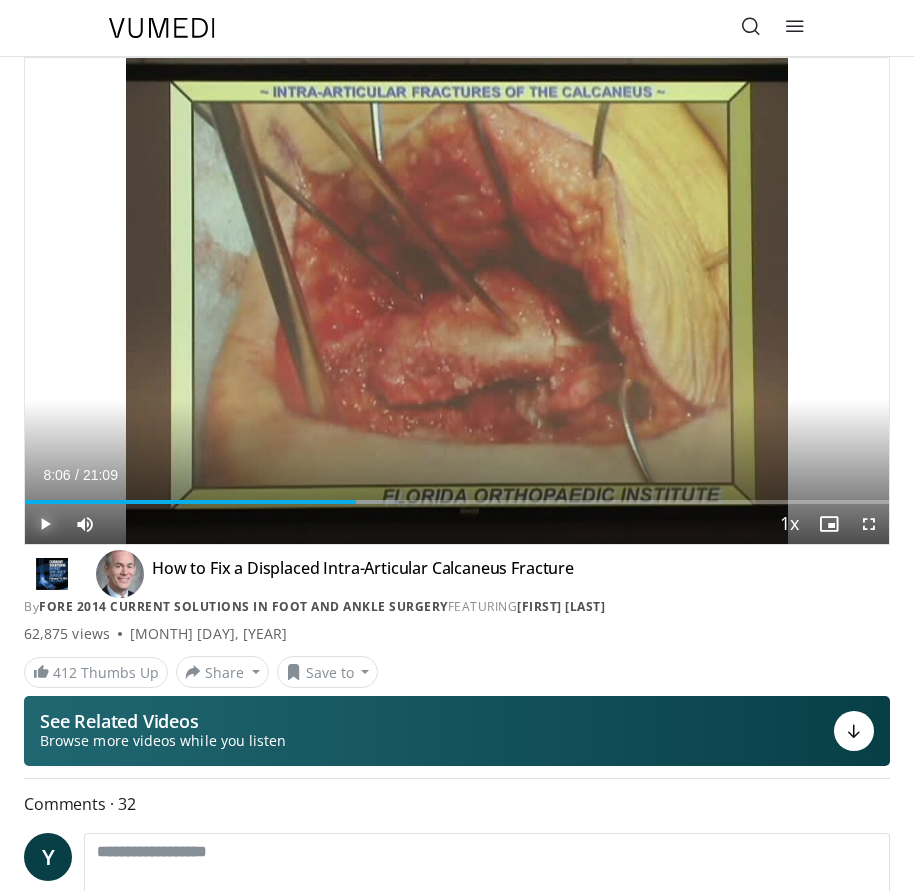 click at bounding box center [45, 524] 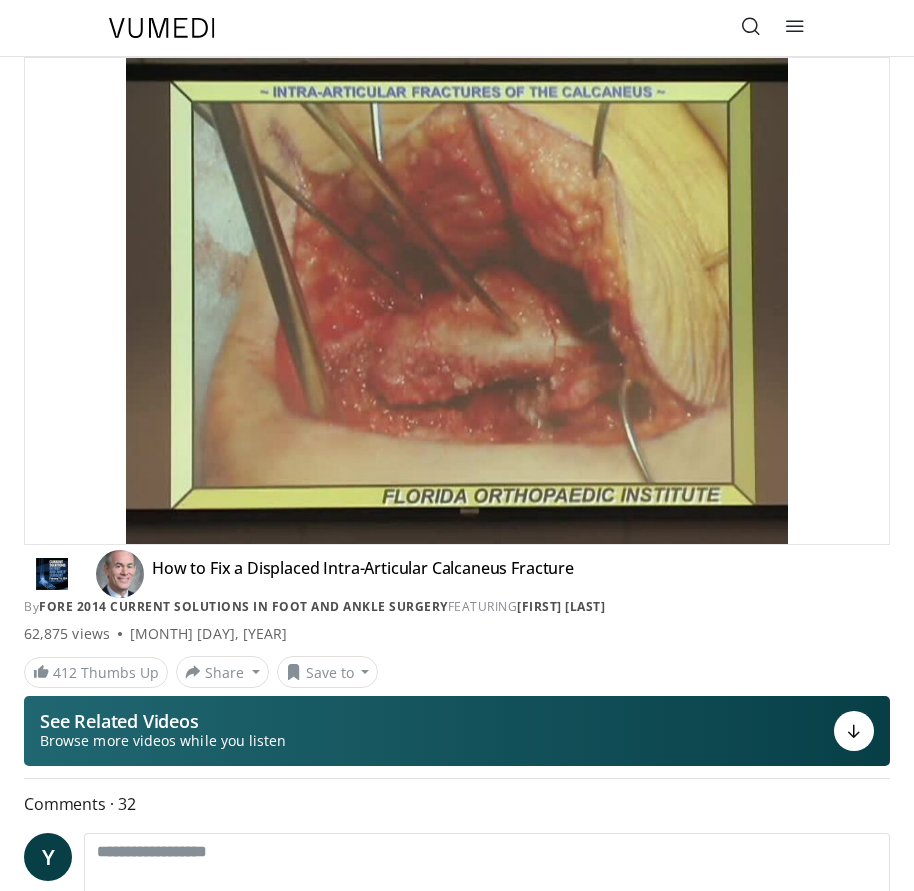 type 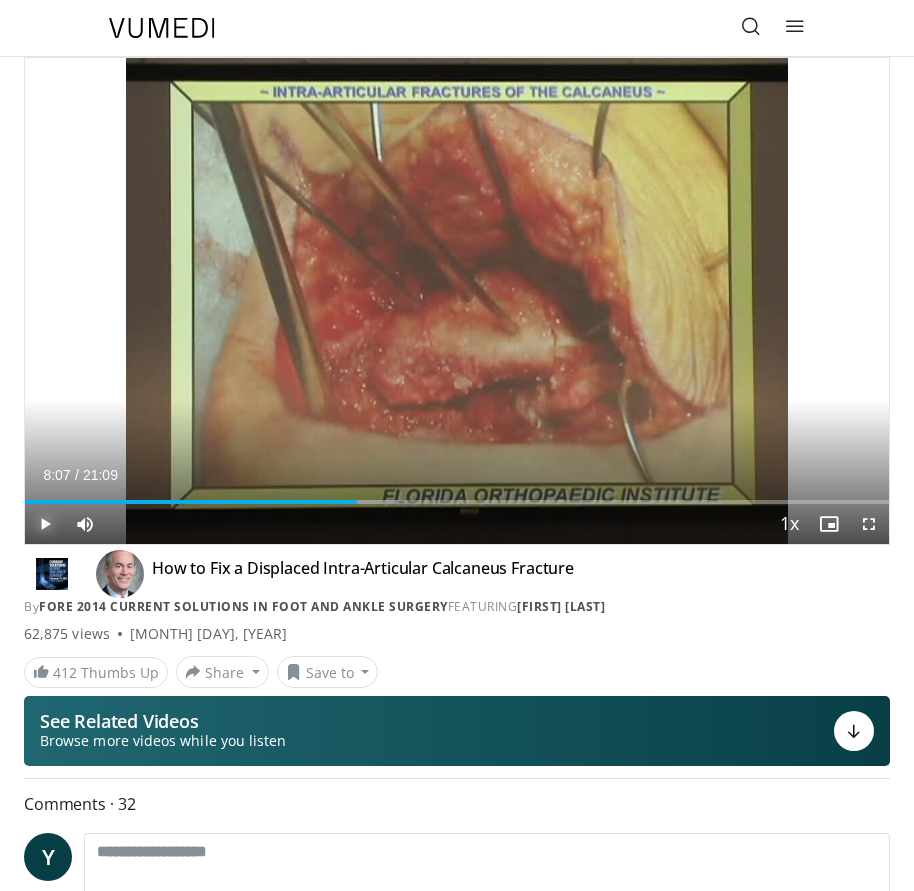 click on "Play" at bounding box center [45, 524] 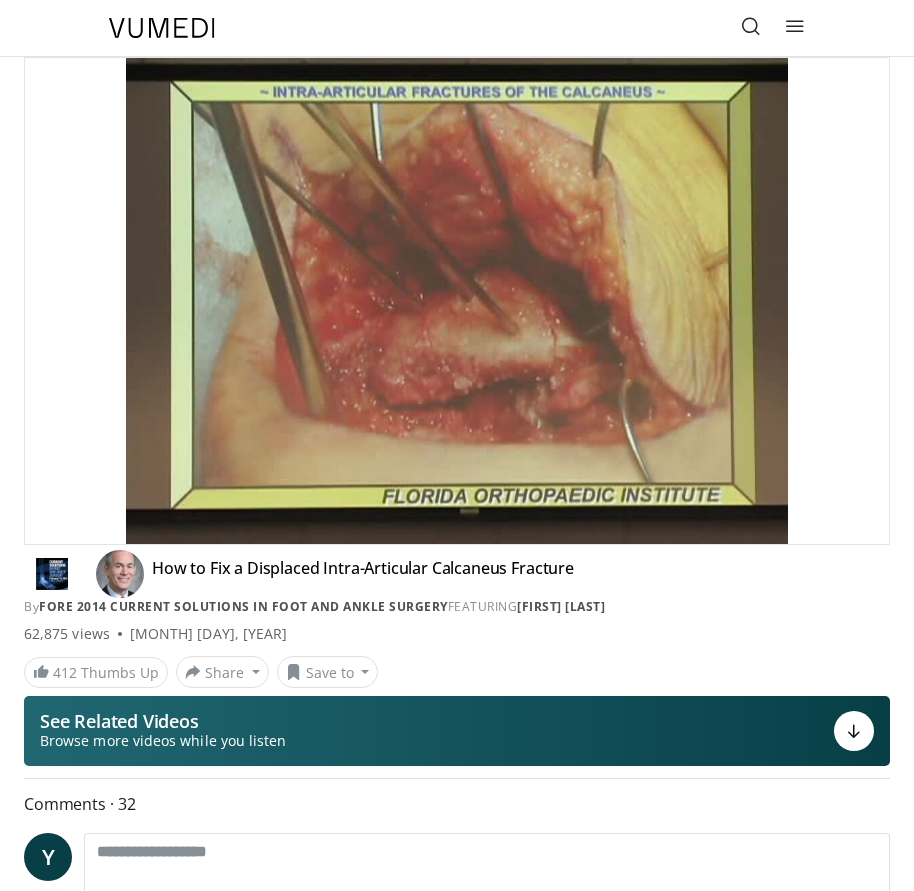 click on "Pause" at bounding box center [45, 524] 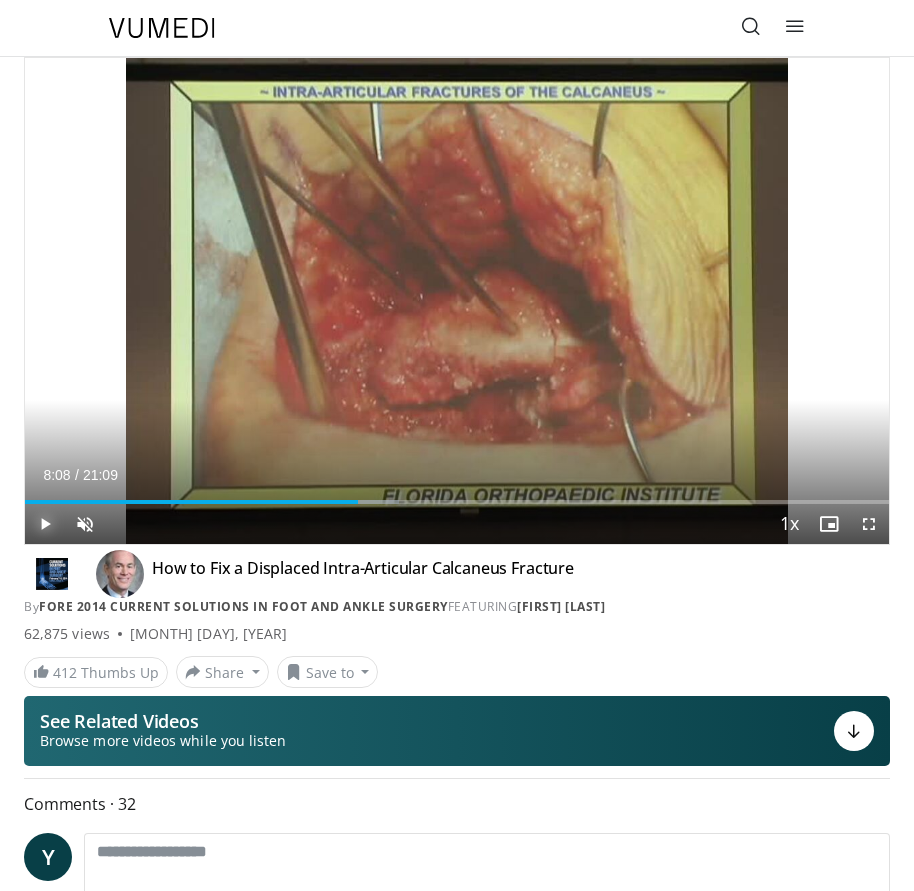 click on "Play" at bounding box center [45, 524] 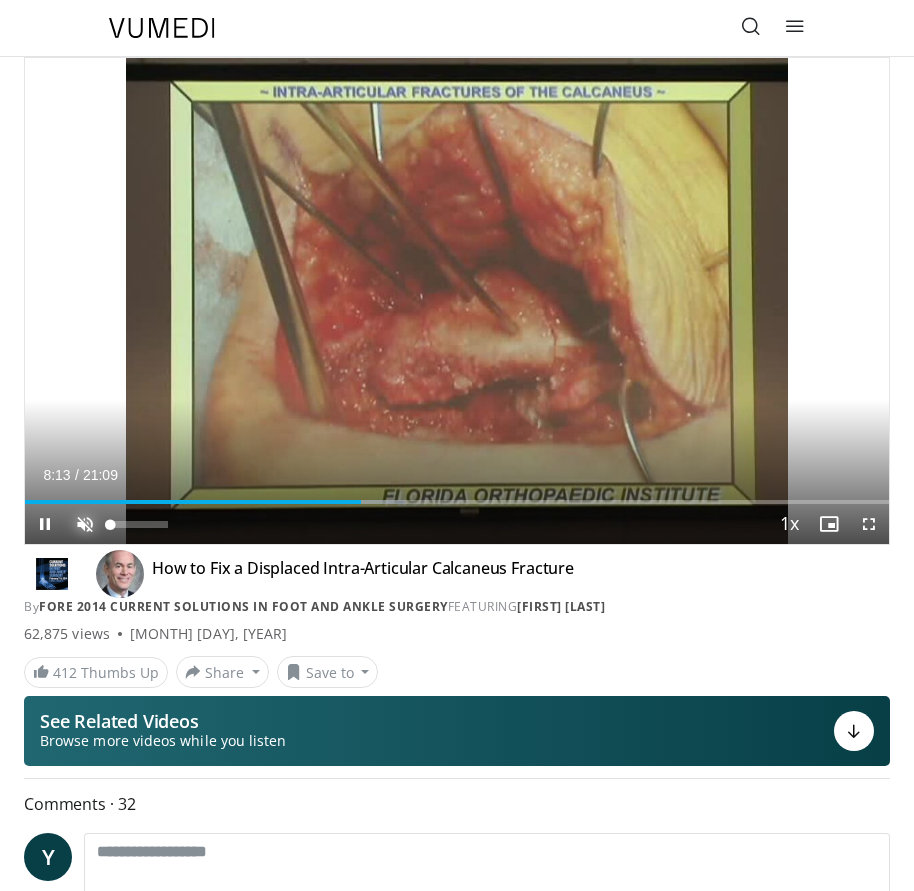 click at bounding box center (85, 524) 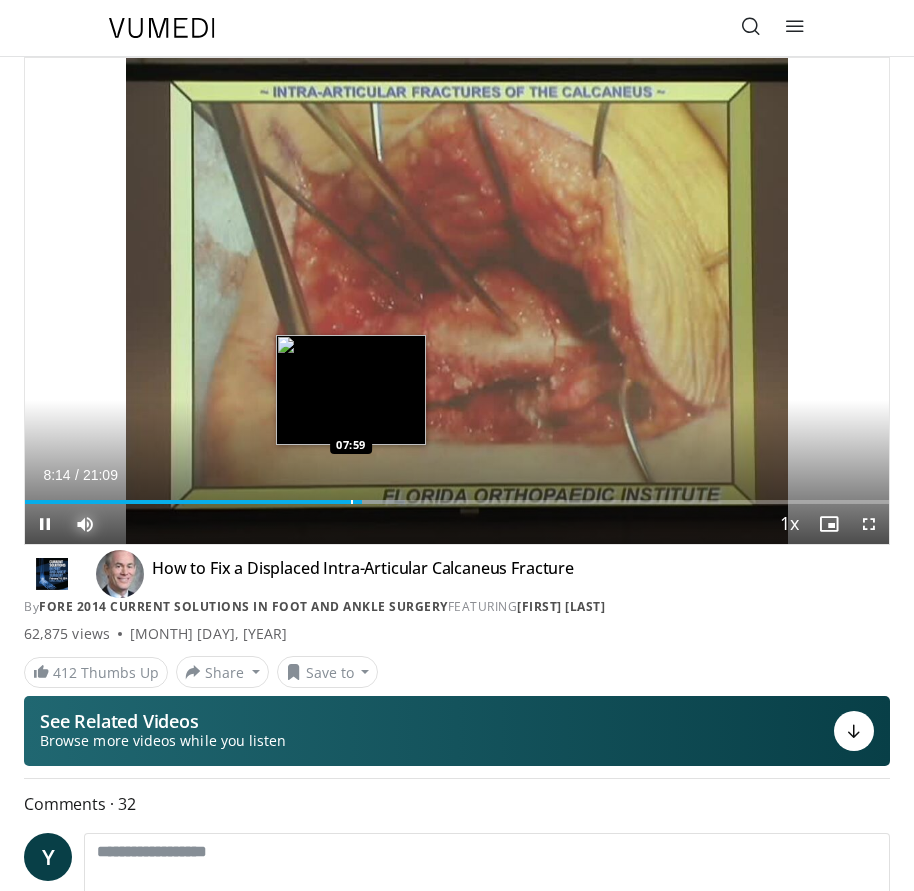 click at bounding box center [352, 502] 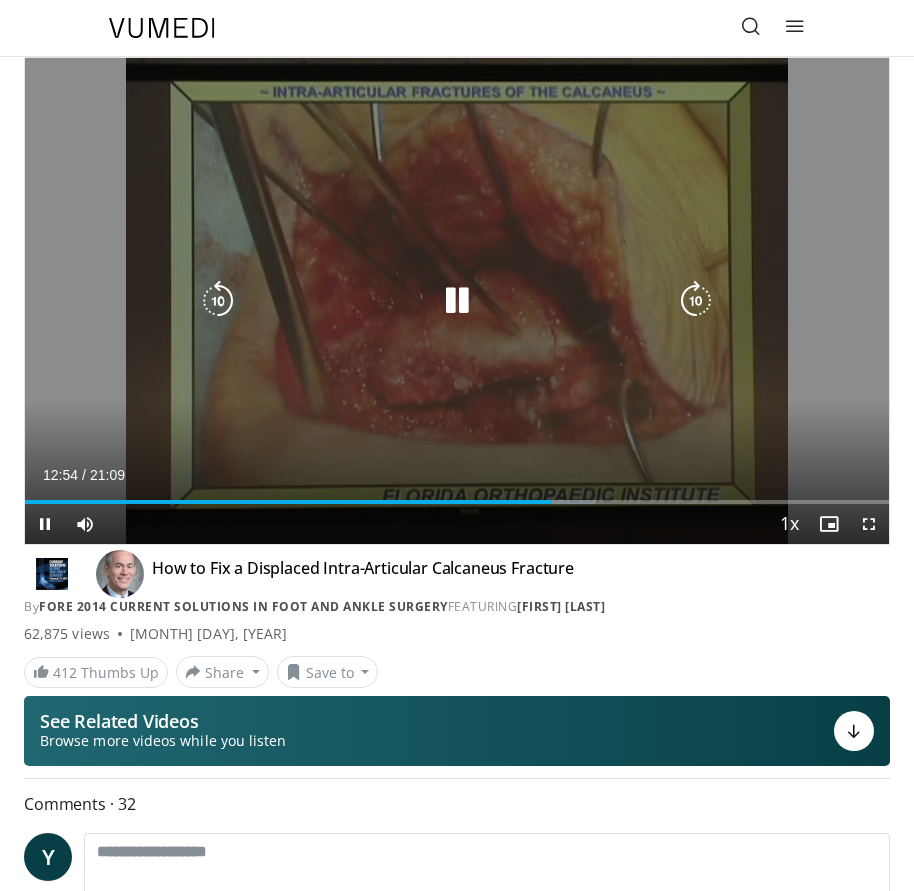 click at bounding box center (457, 301) 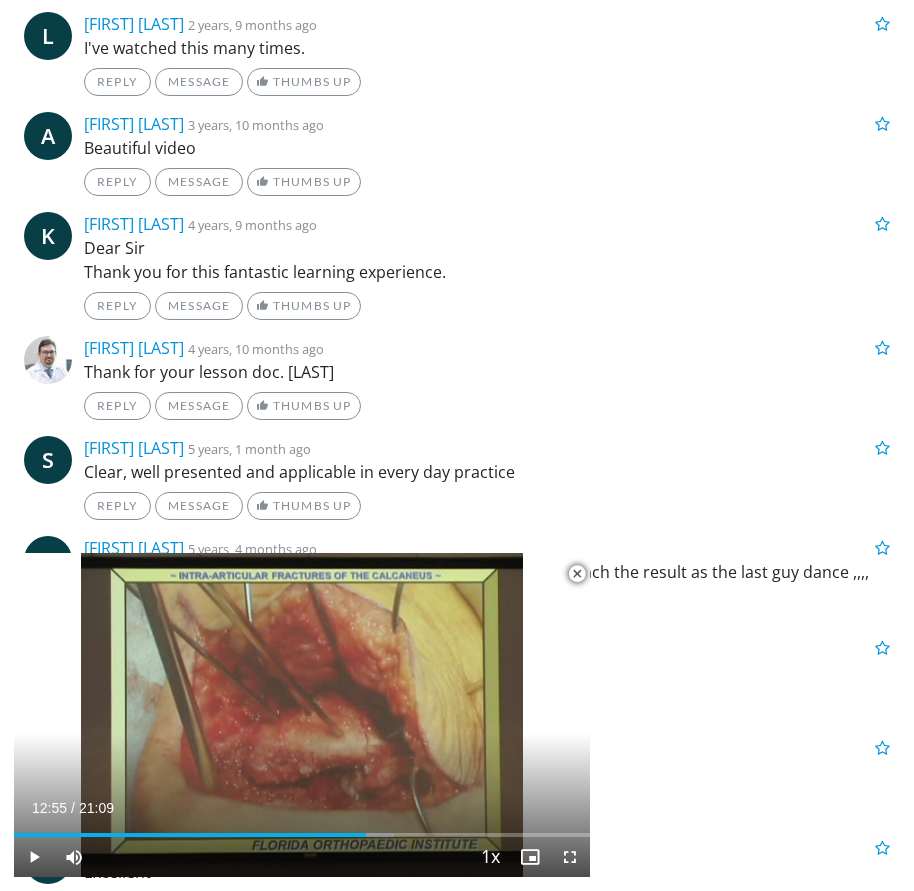 scroll, scrollTop: 1200, scrollLeft: 0, axis: vertical 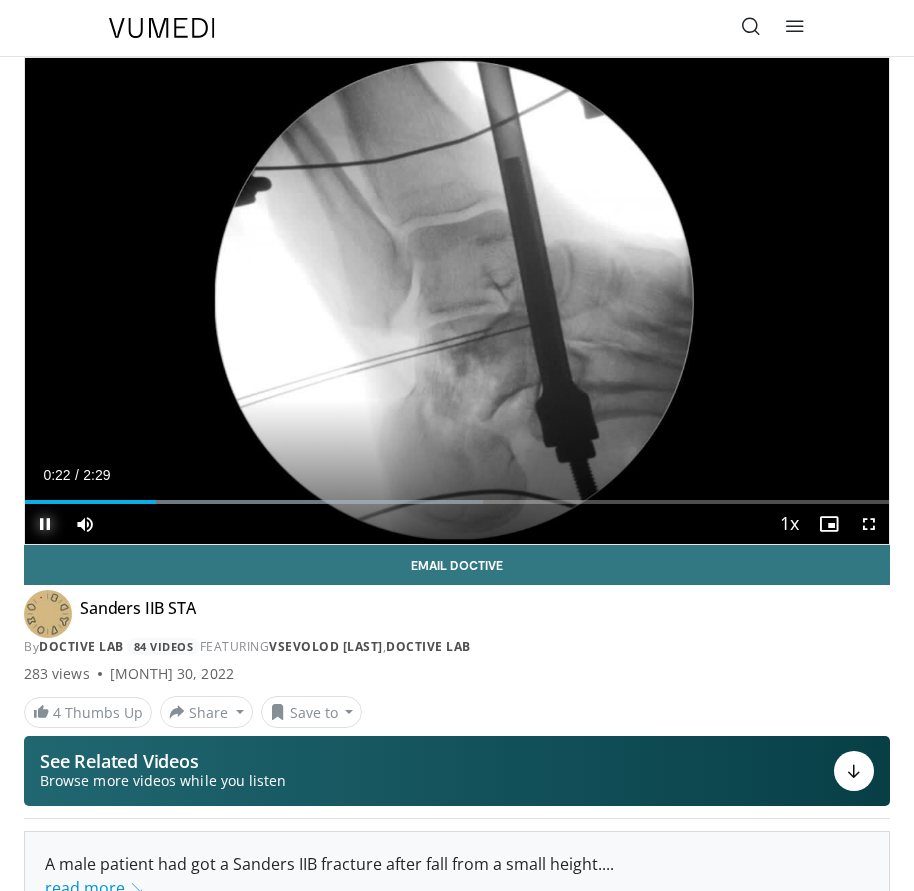 click at bounding box center [45, 524] 